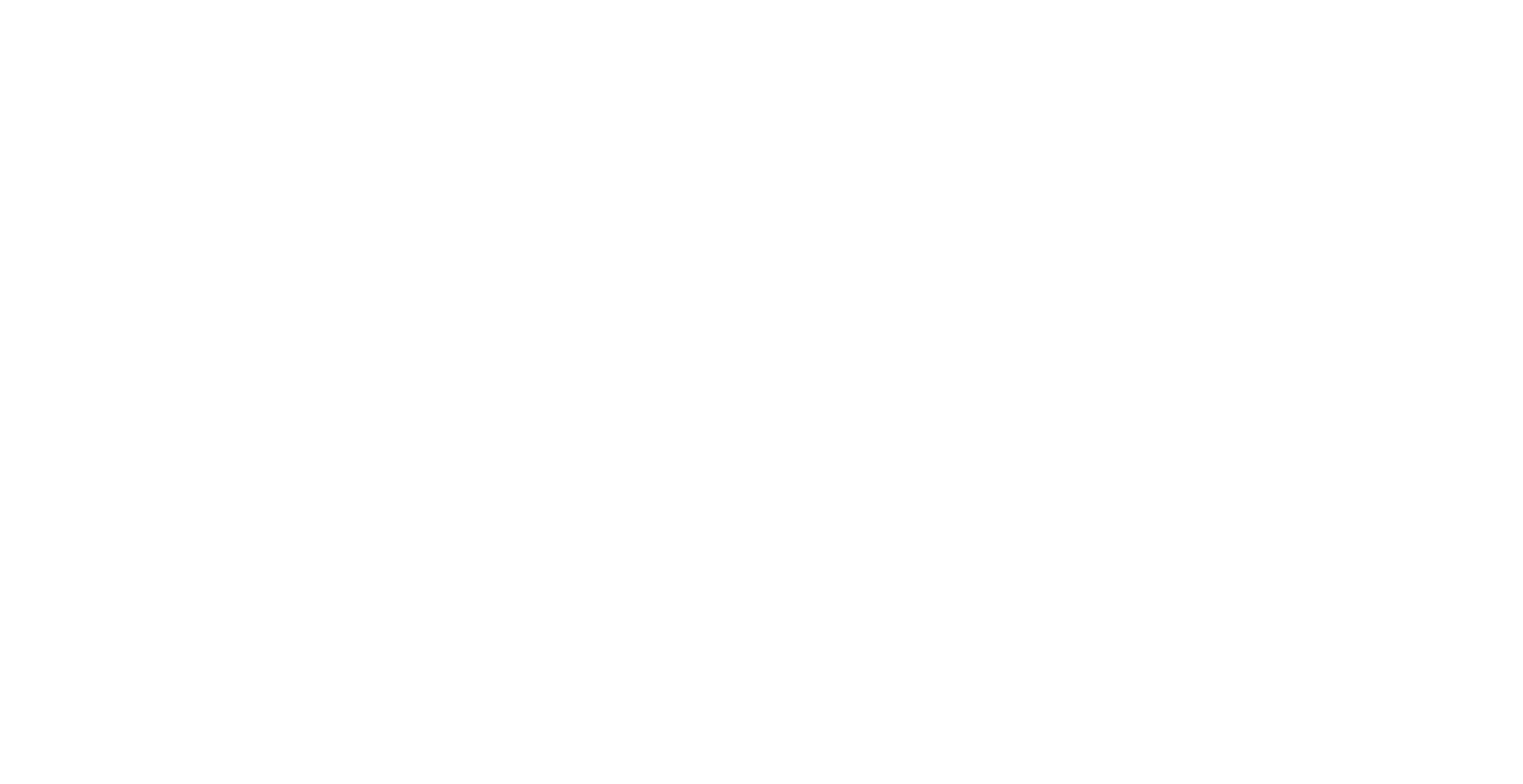 scroll, scrollTop: 0, scrollLeft: 0, axis: both 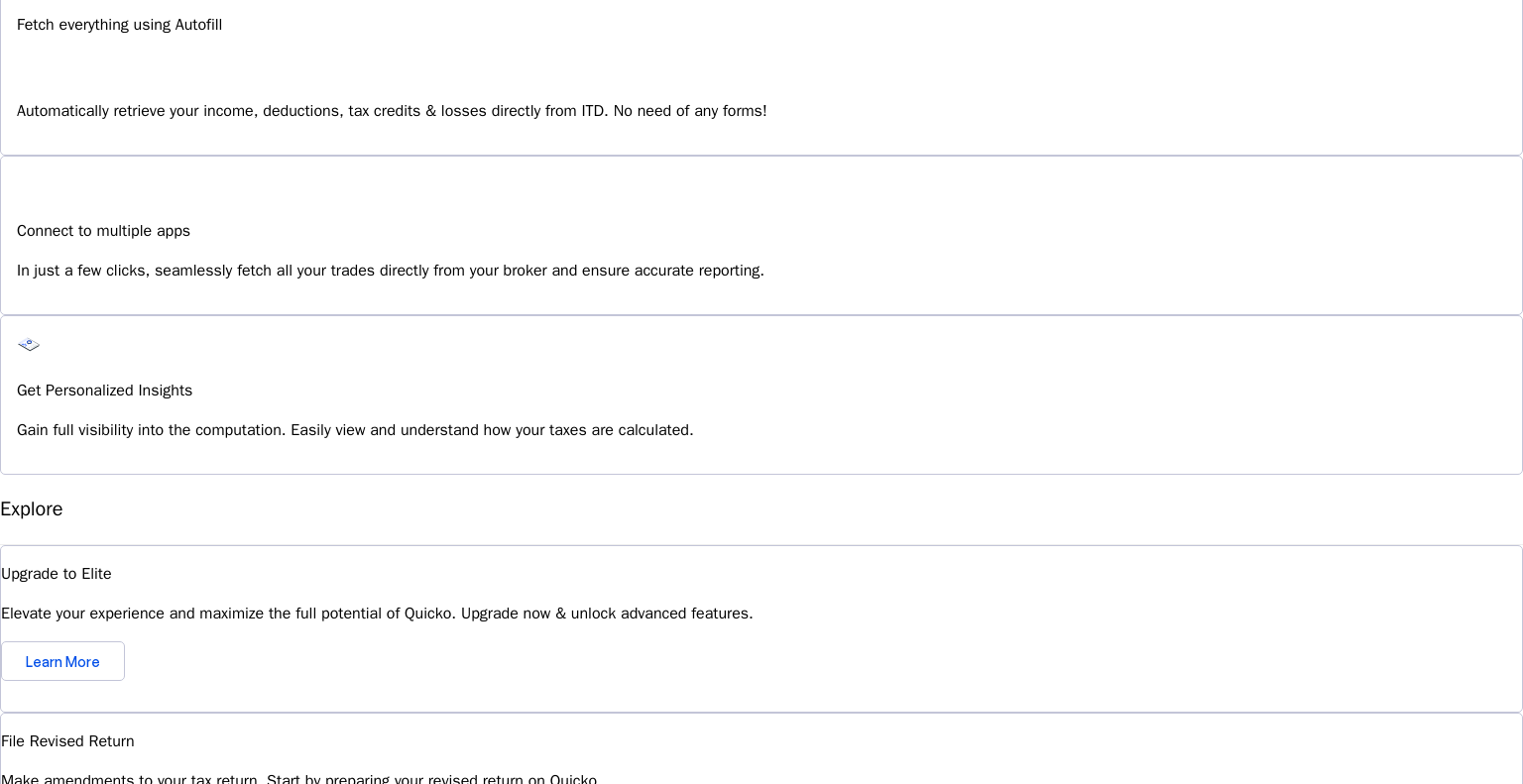 click on "Explore" at bounding box center [51, 989] 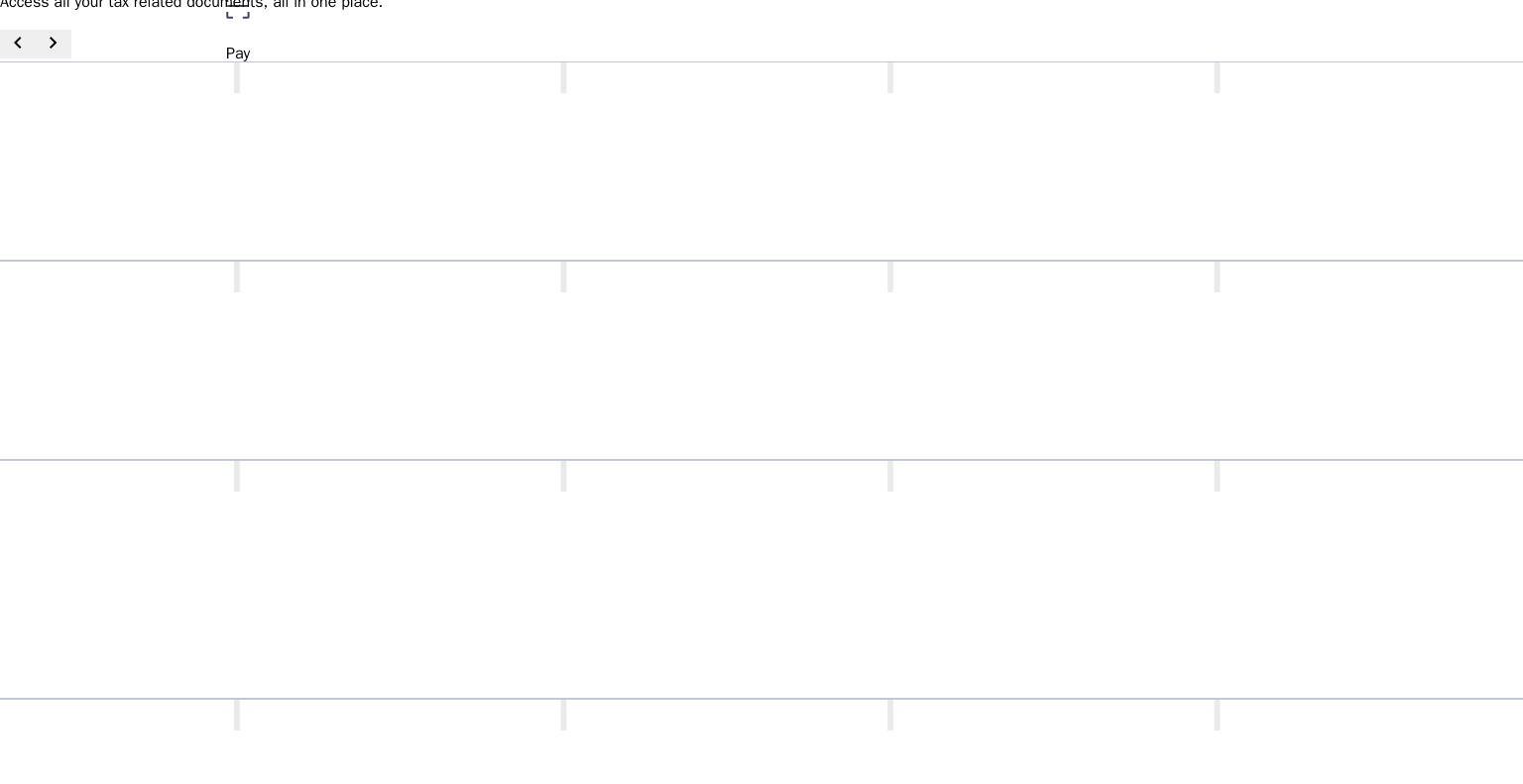 scroll, scrollTop: 208, scrollLeft: 0, axis: vertical 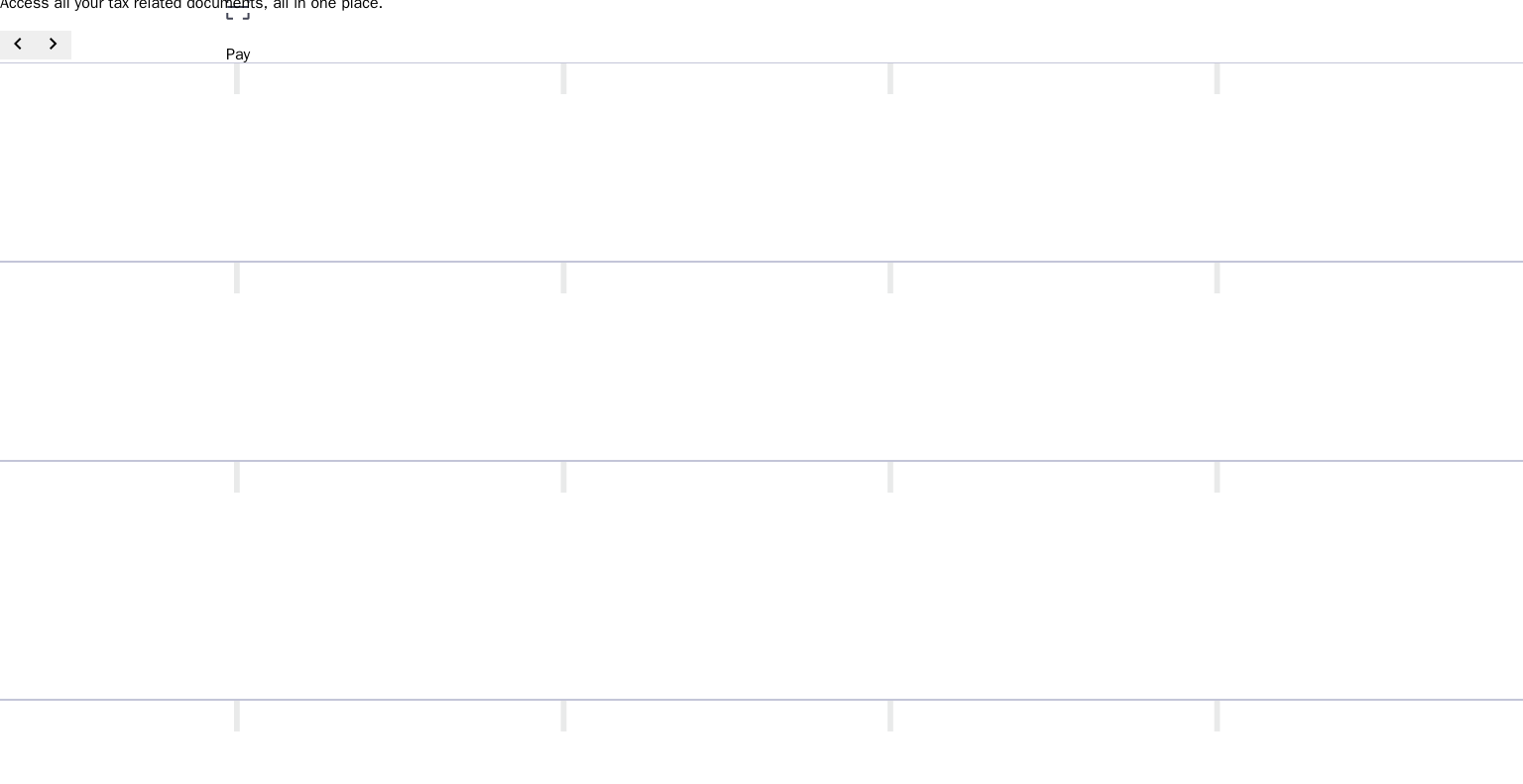 click on "The complete filed income tax return document that declares income, deductions, and computes tax liability." at bounding box center [892, 799] 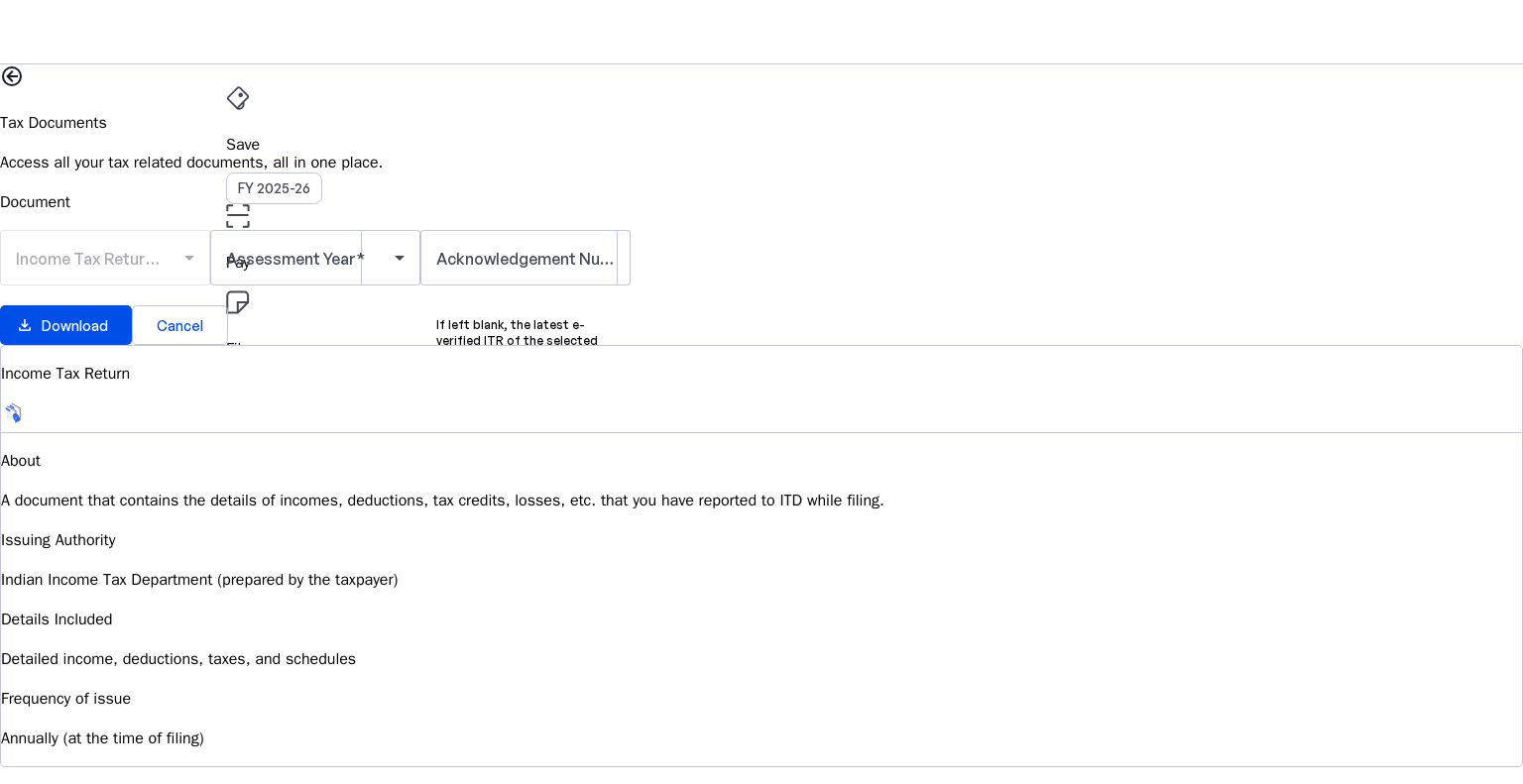 click on "Income Tax Return (ITR)" at bounding box center (105, 268) 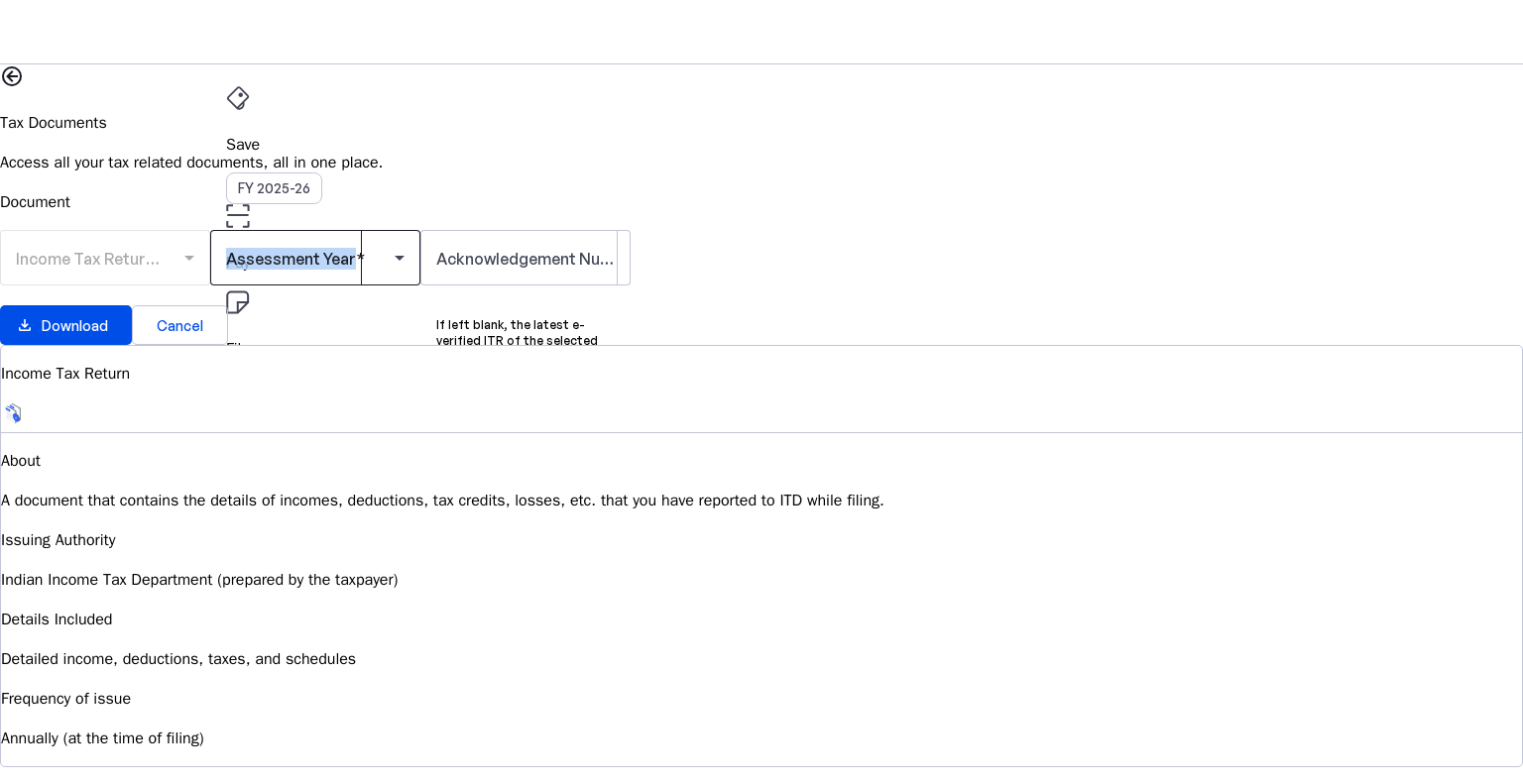 drag, startPoint x: 559, startPoint y: 277, endPoint x: 489, endPoint y: 397, distance: 138.92444 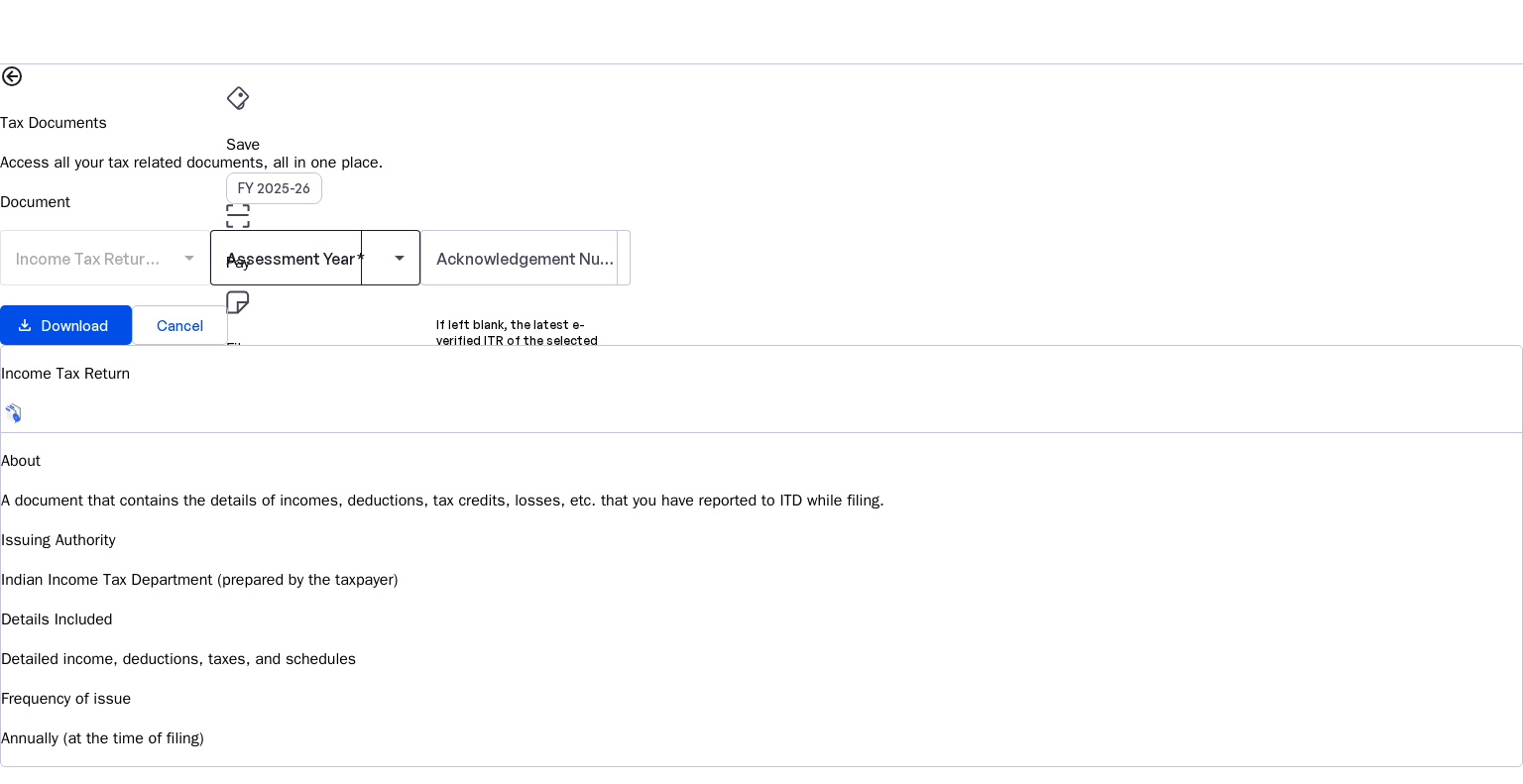 click at bounding box center [315, 258] 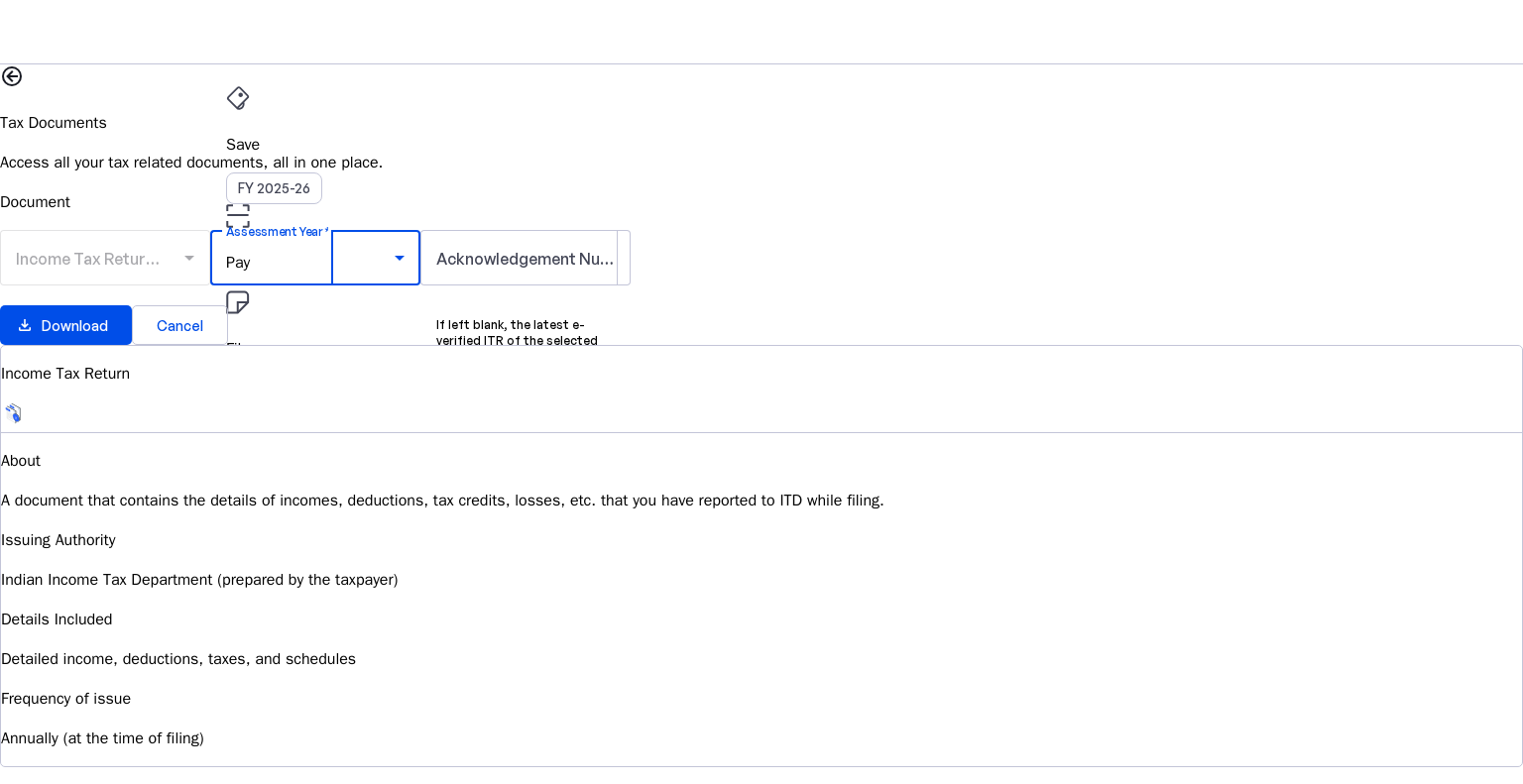 click on "[YEAR]-[YEAR]" at bounding box center (306, 1028) 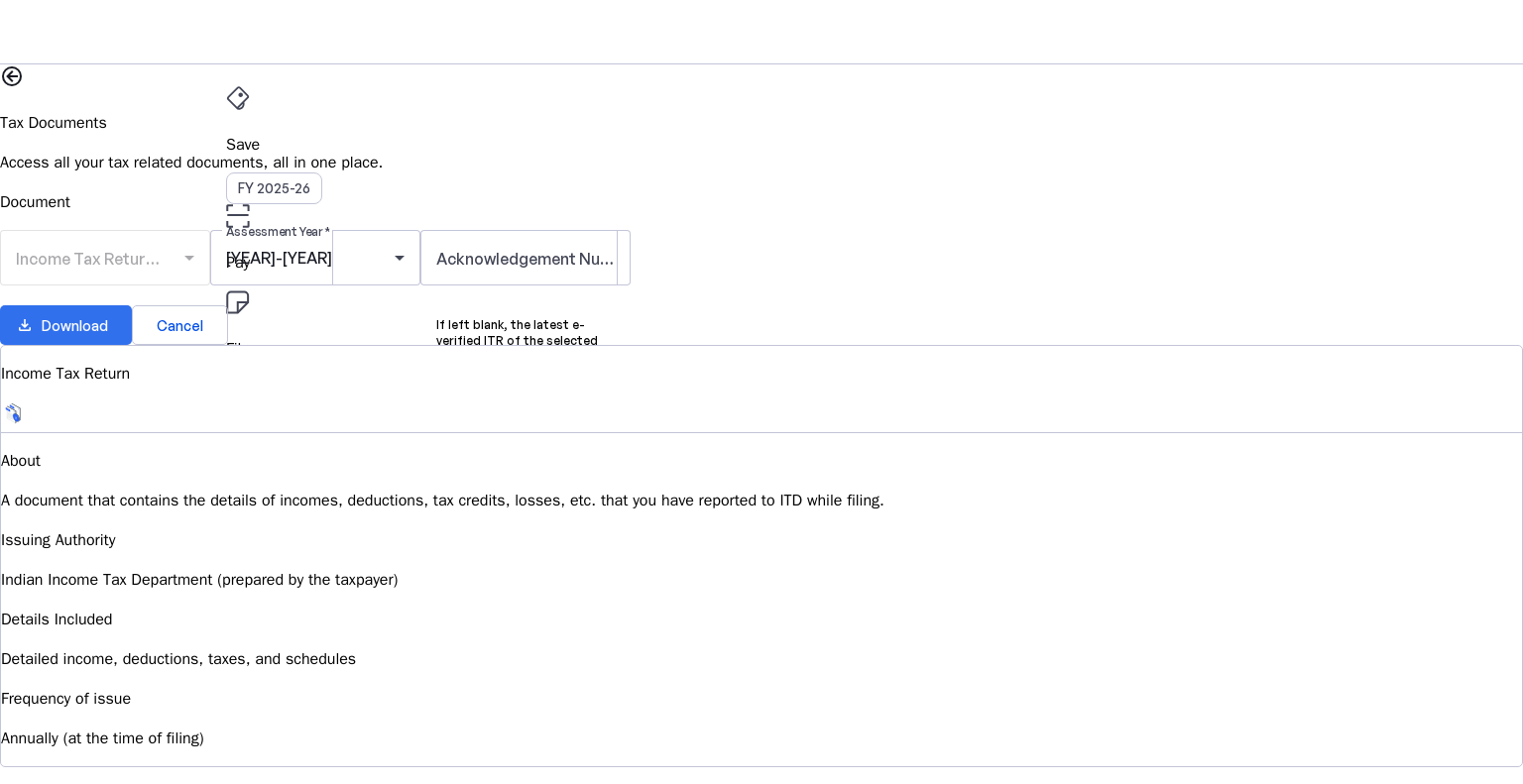 click on "Download" at bounding box center [74, 325] 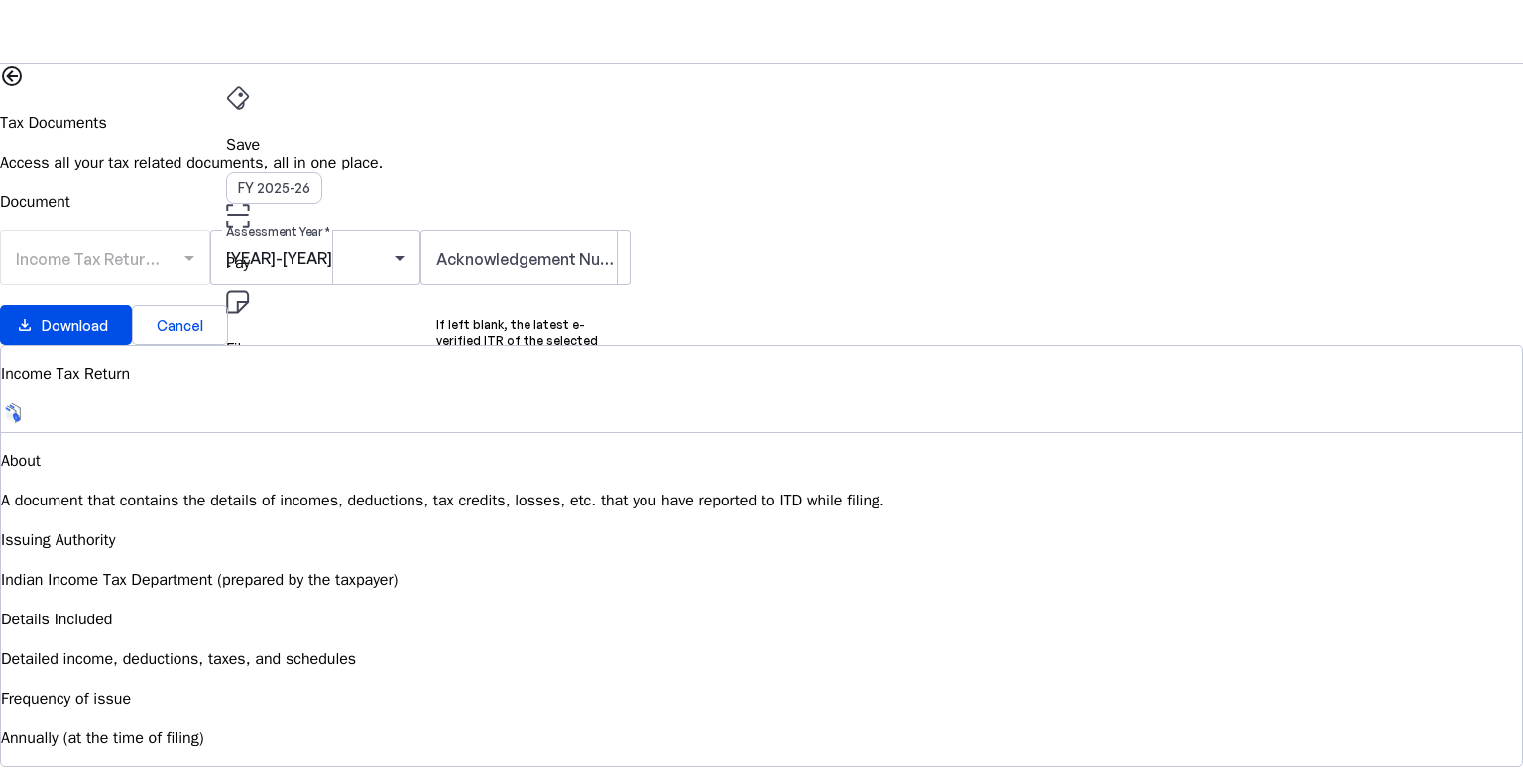 click on "AG" at bounding box center (242, 526) 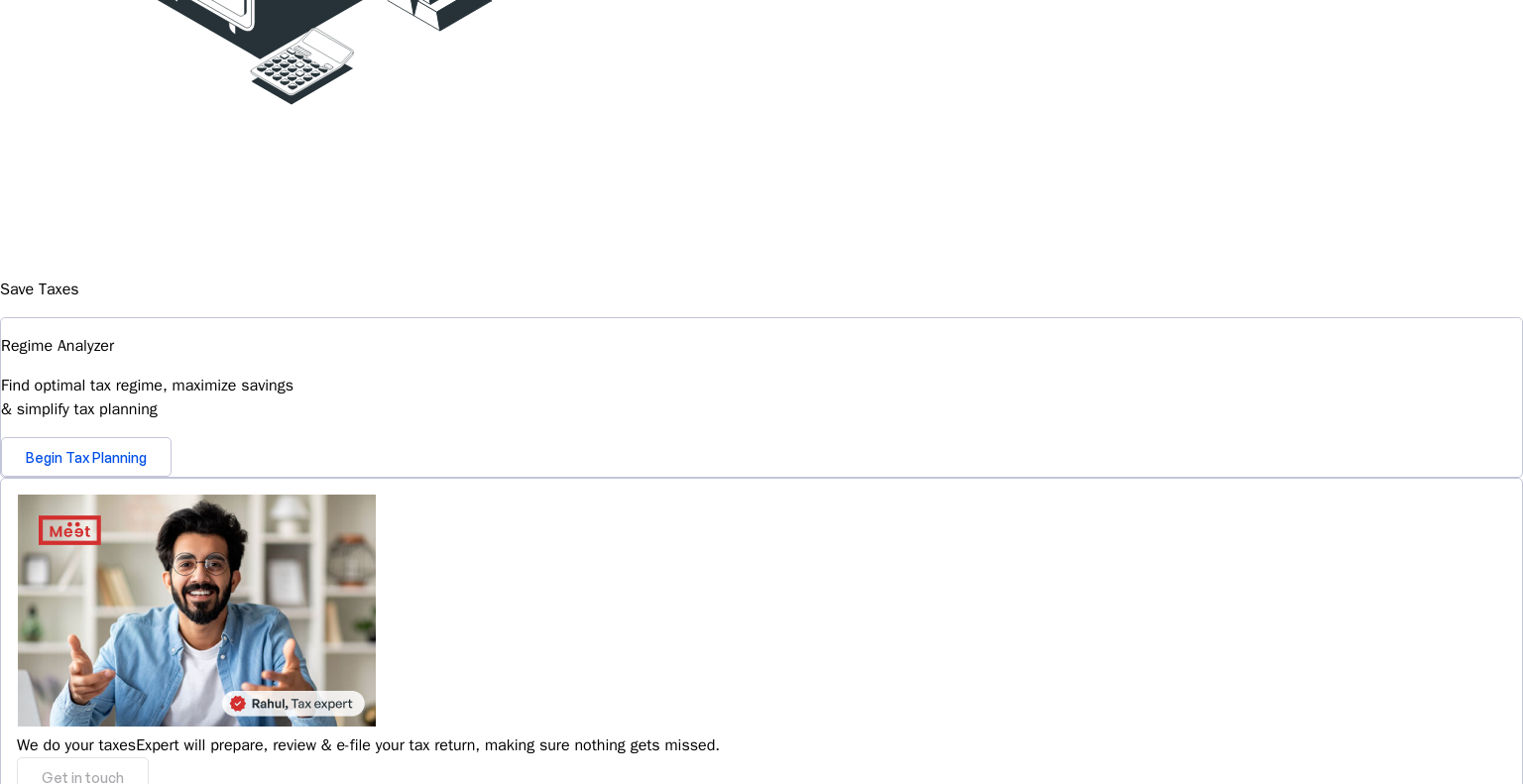 scroll, scrollTop: 0, scrollLeft: 0, axis: both 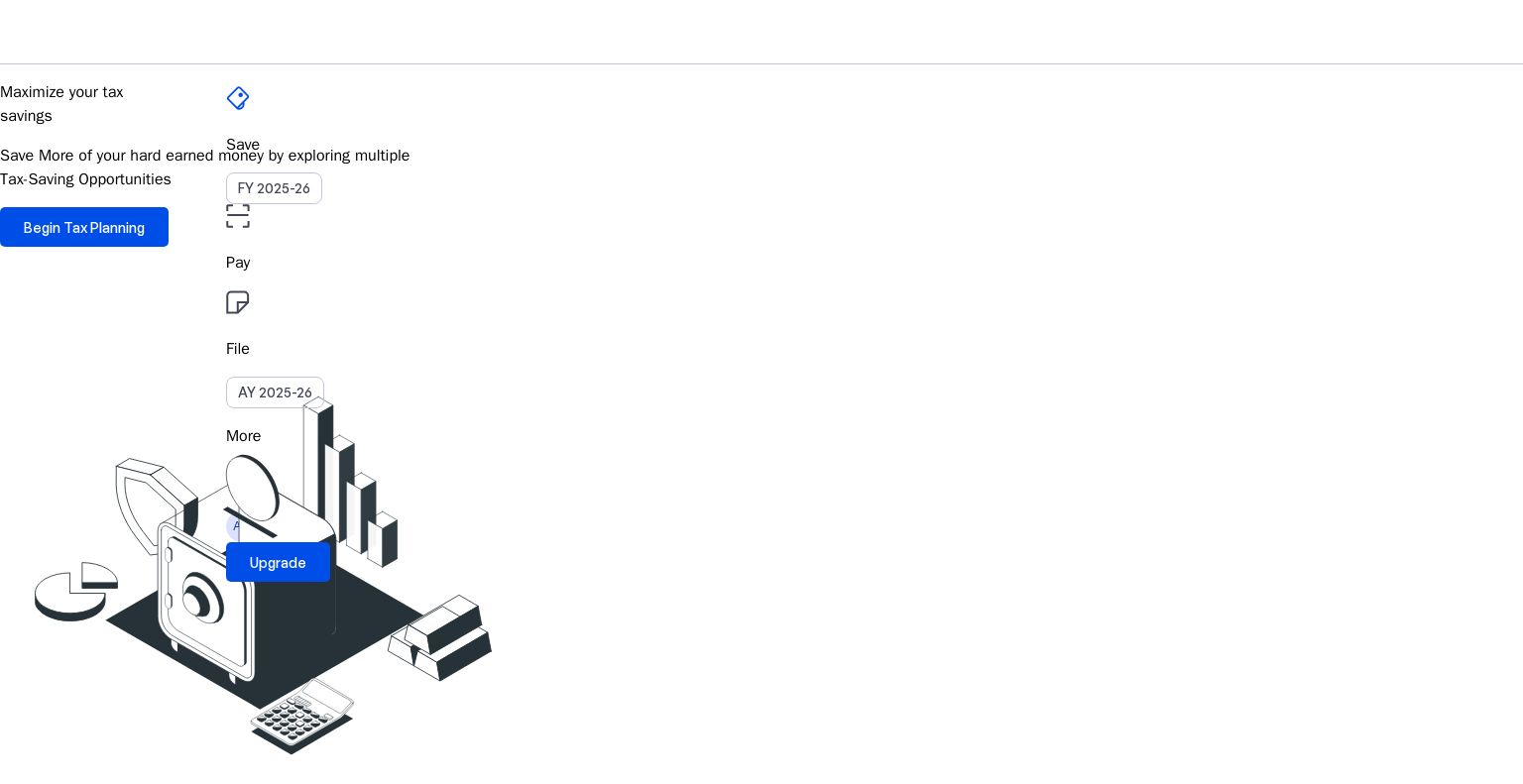 click on "File AY 2025-26" at bounding box center [762, 145] 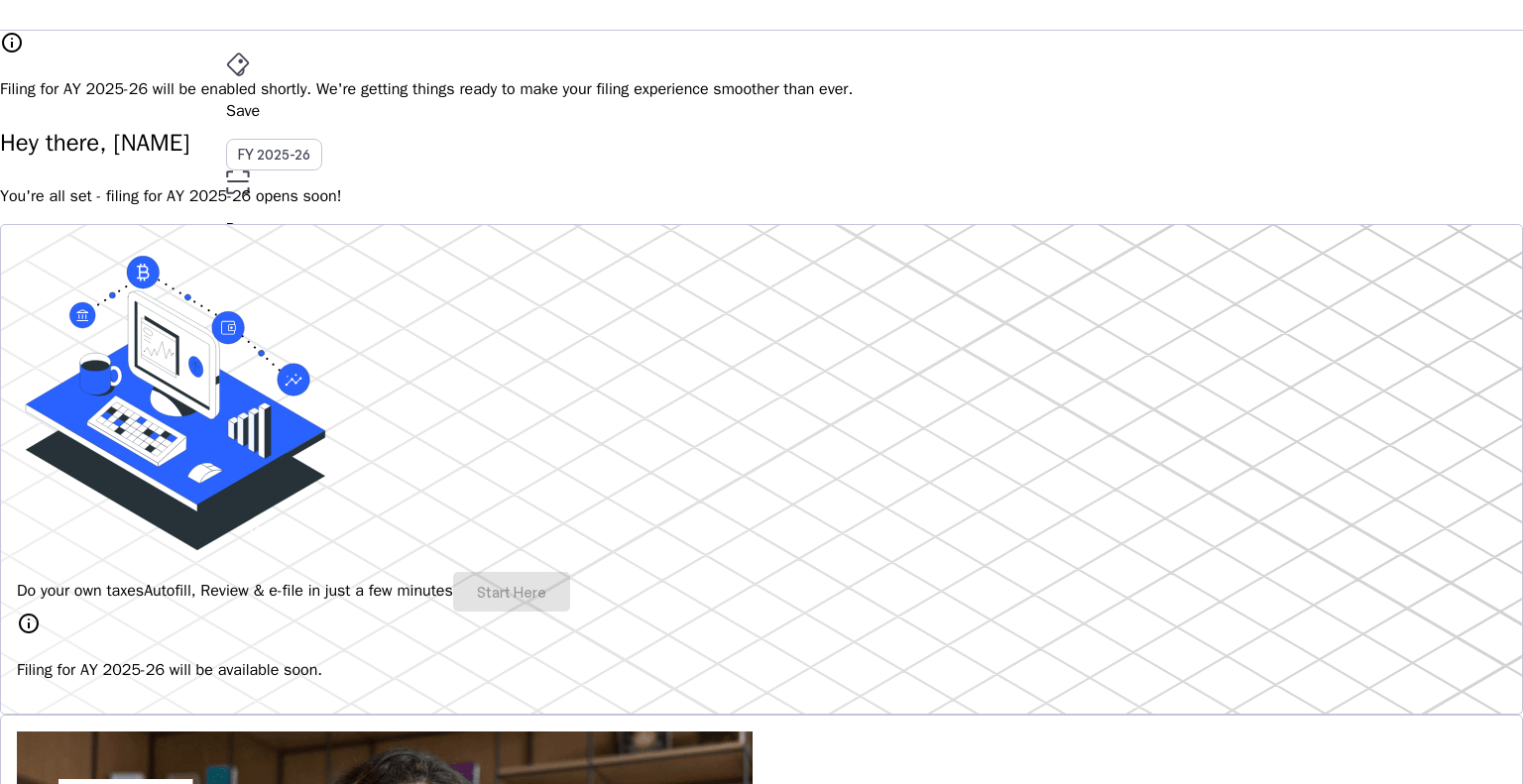 scroll, scrollTop: 0, scrollLeft: 0, axis: both 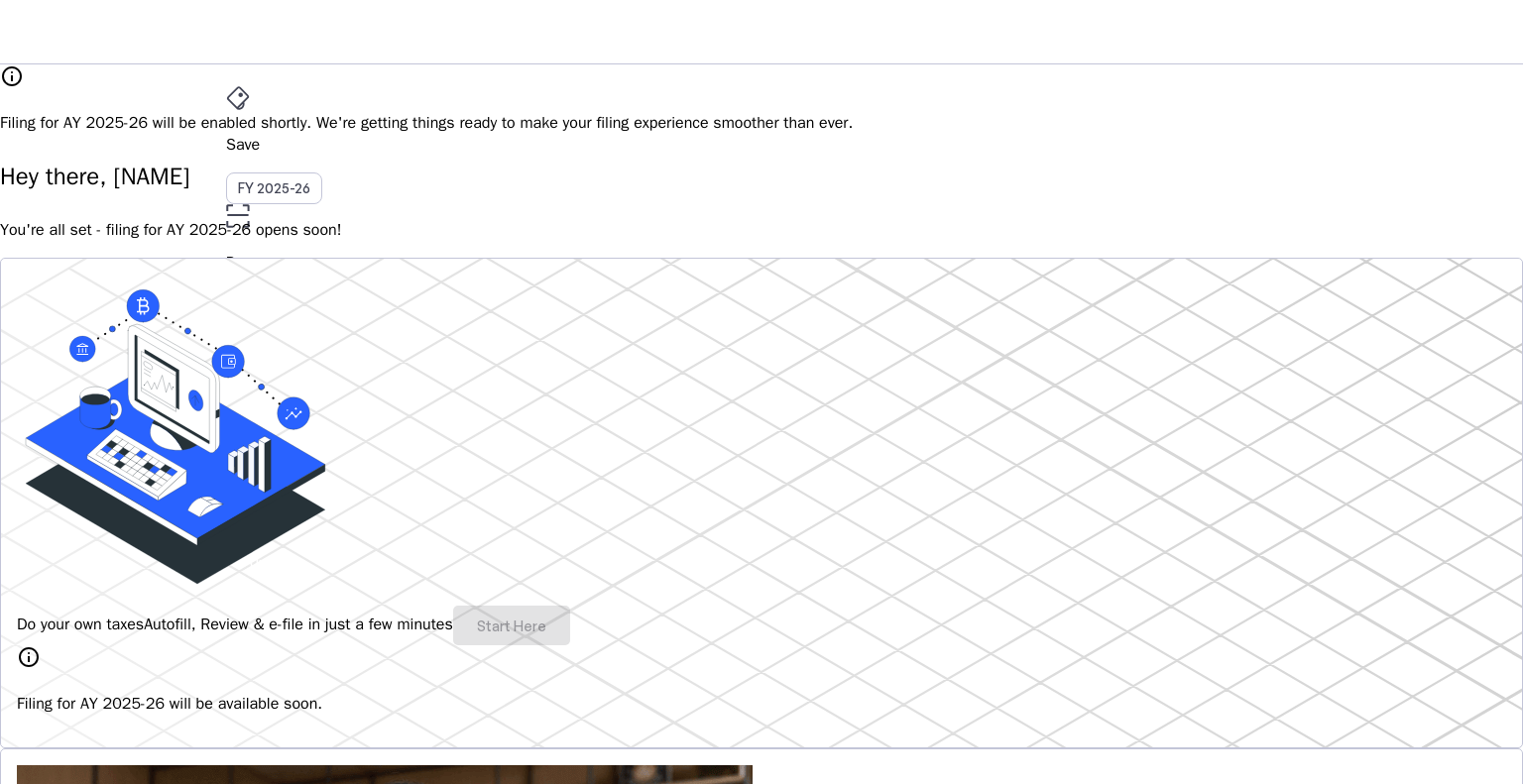 click on "Save FY 2025-26  Pay   File AY 2025-26  More  arrow_drop_down" at bounding box center (762, 290) 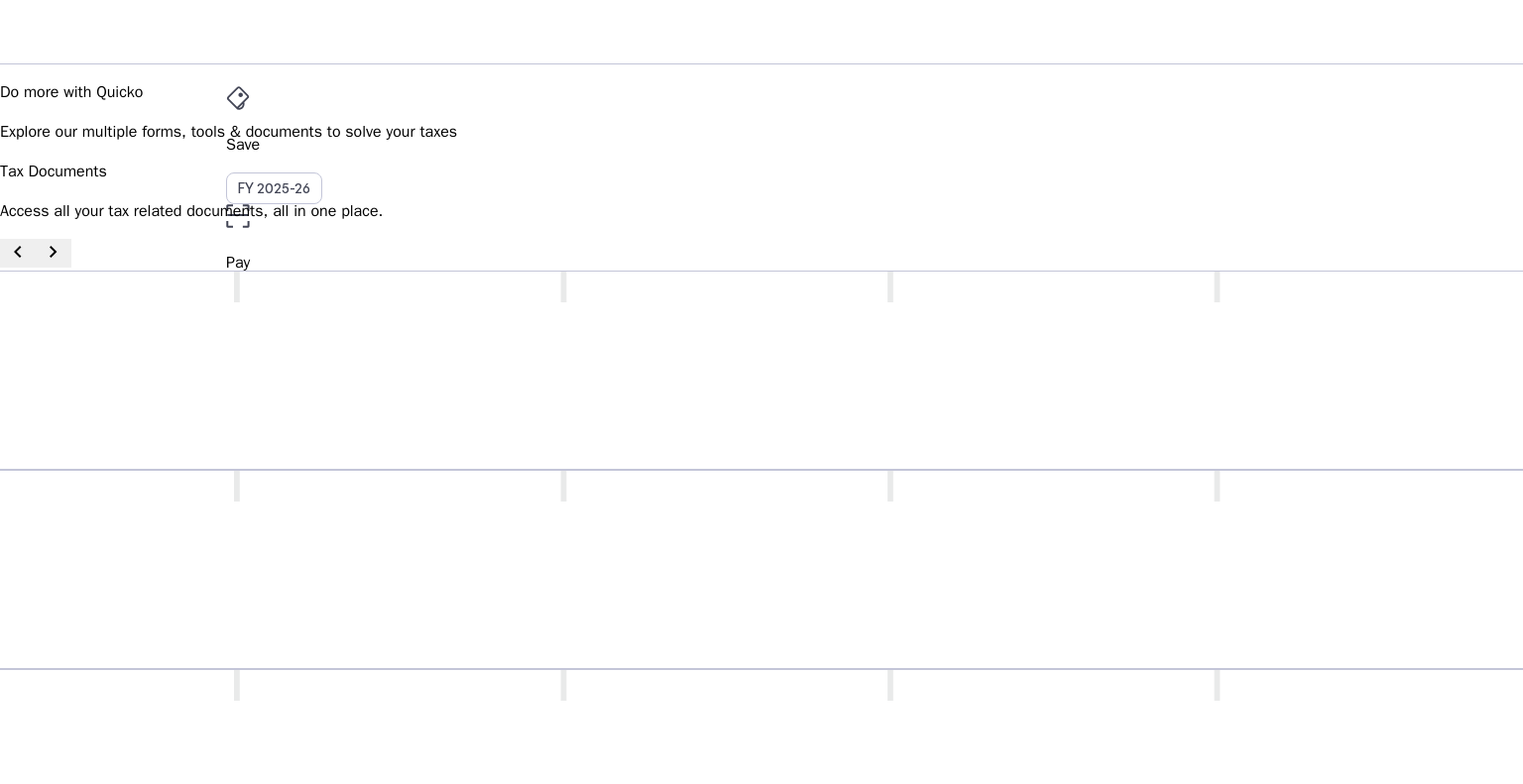 click on "Income Tax Return (ITR)" at bounding box center (892, 967) 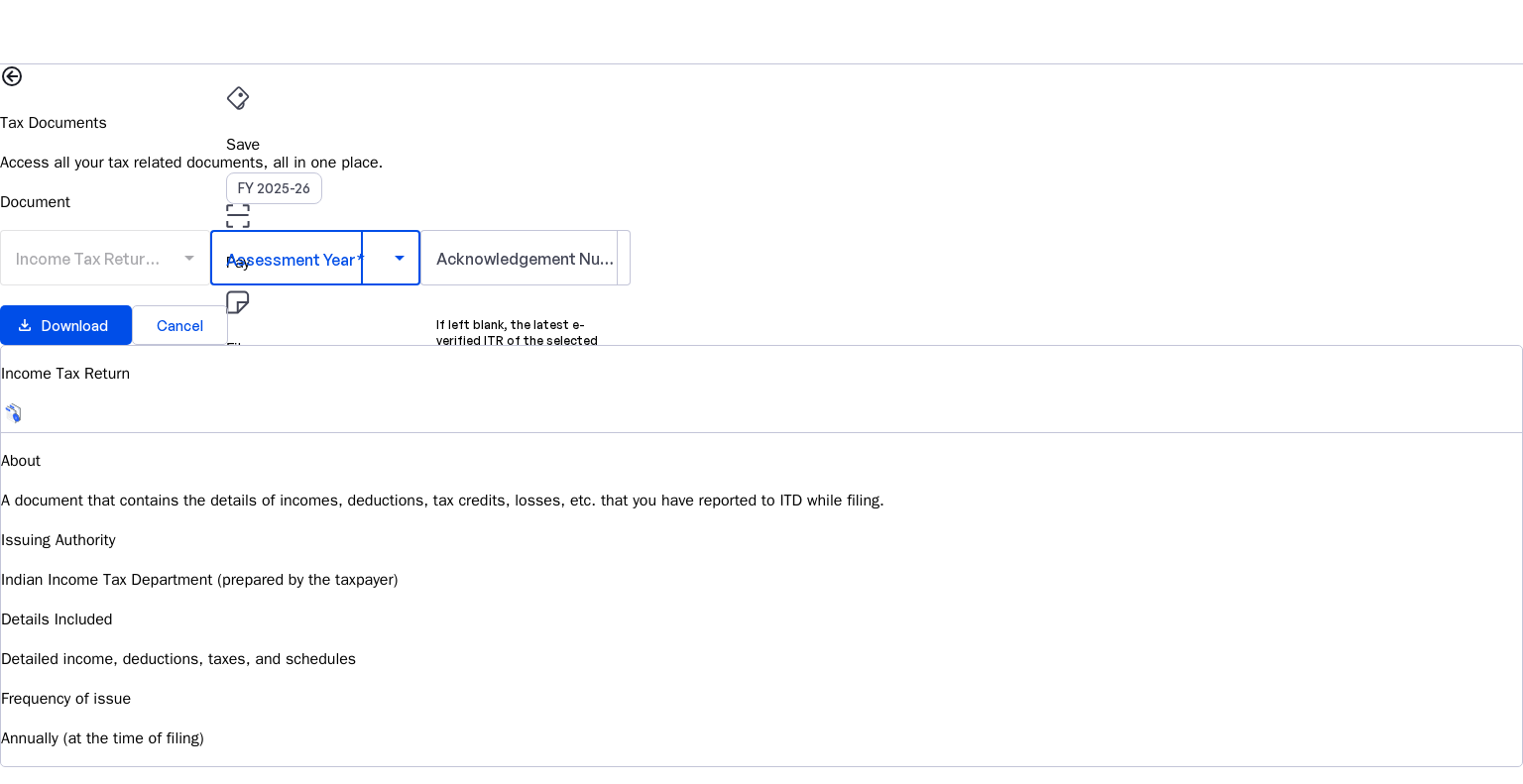 click at bounding box center (310, 258) 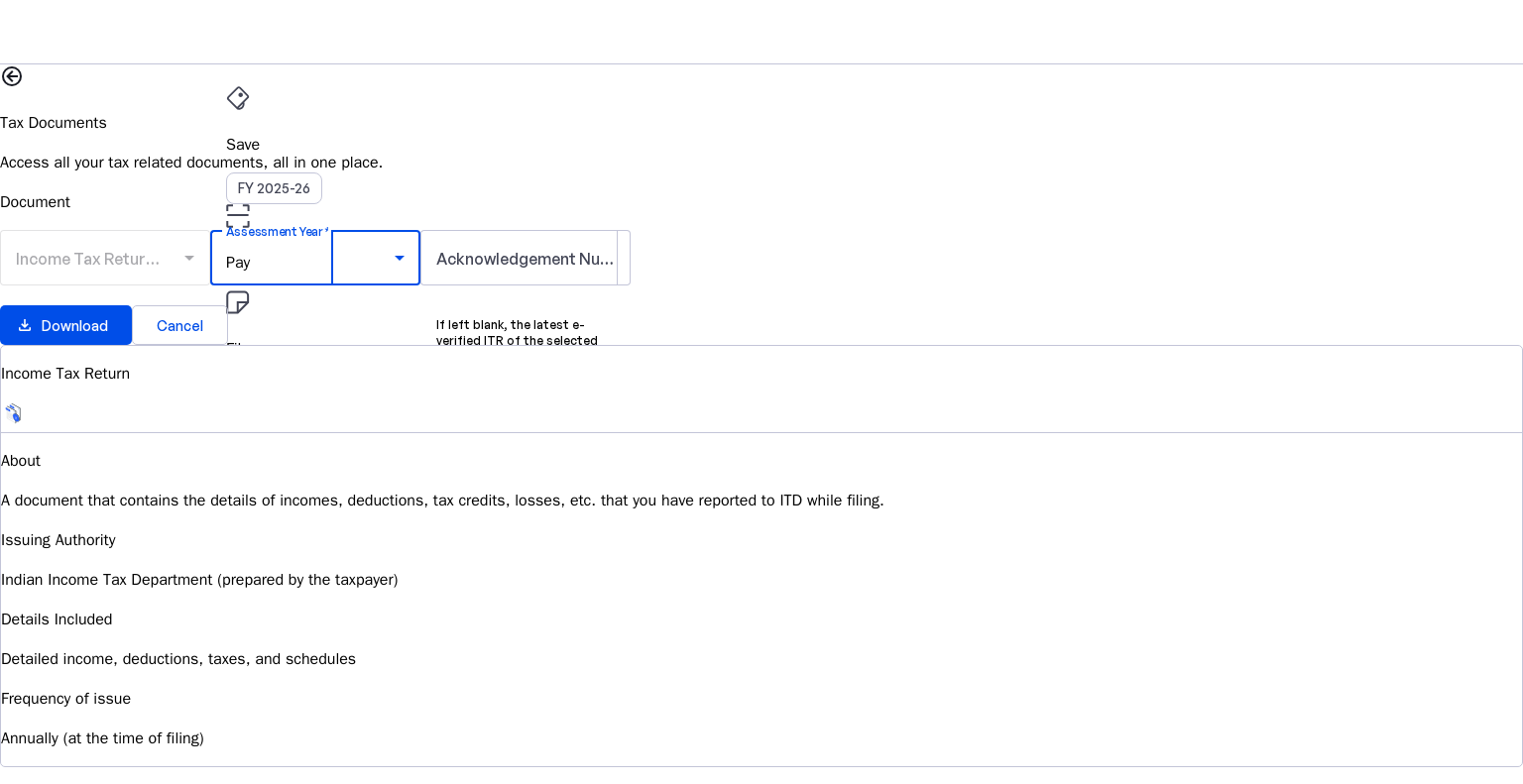 click on "[YEAR]-[YEAR]" at bounding box center [306, 1075] 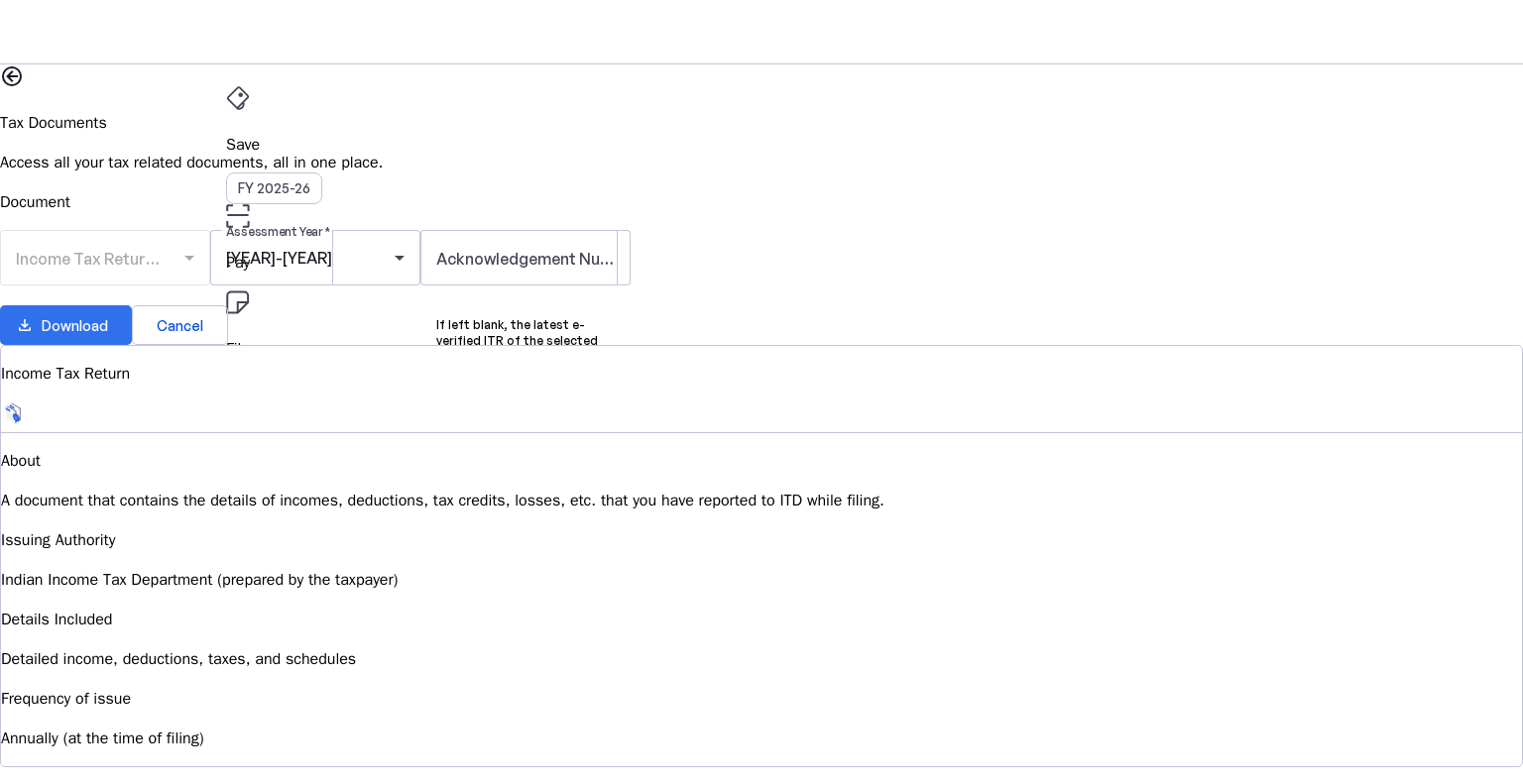 click on "Download" at bounding box center [74, 325] 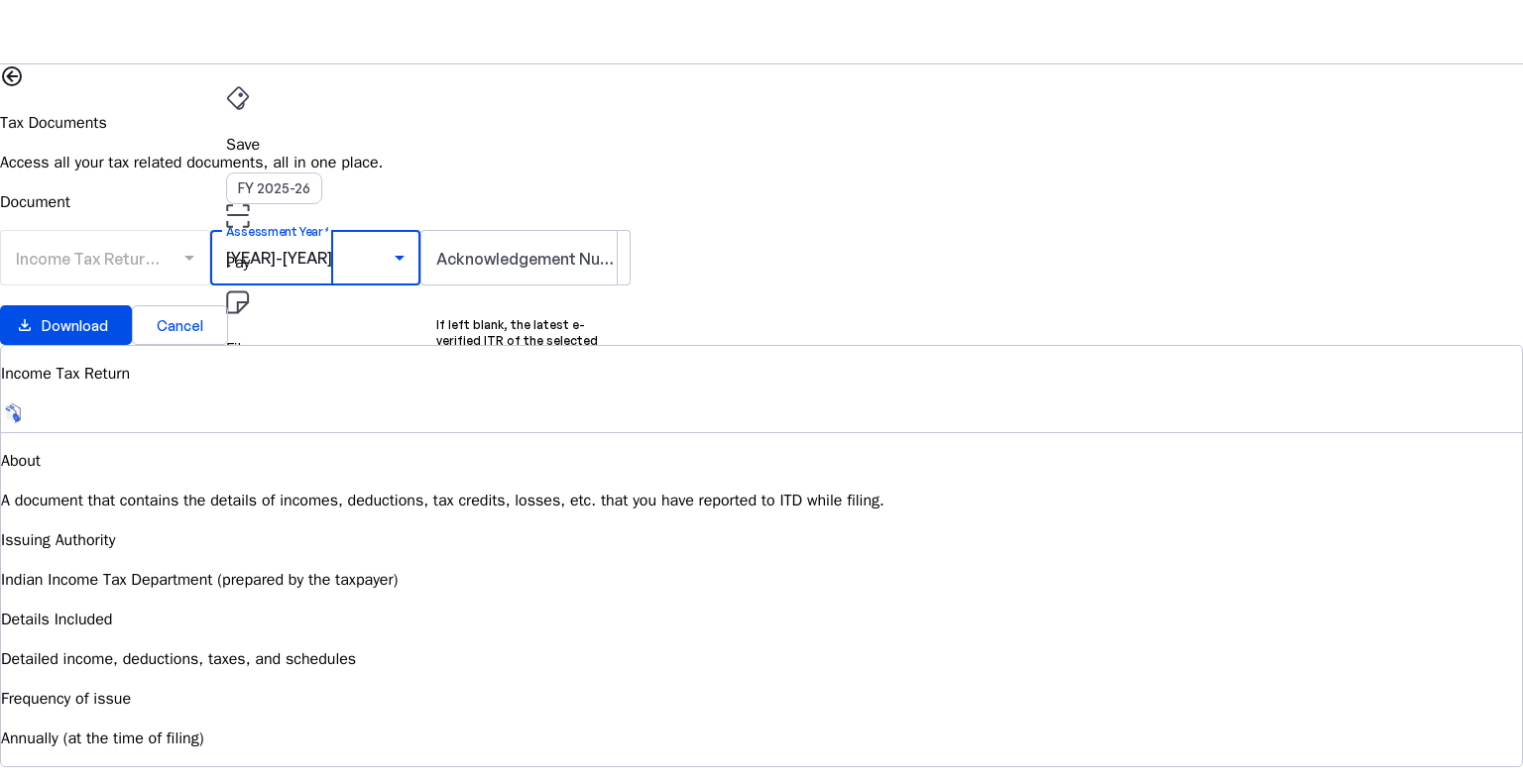 click on "[YEAR]-[YEAR]" at bounding box center [310, 258] 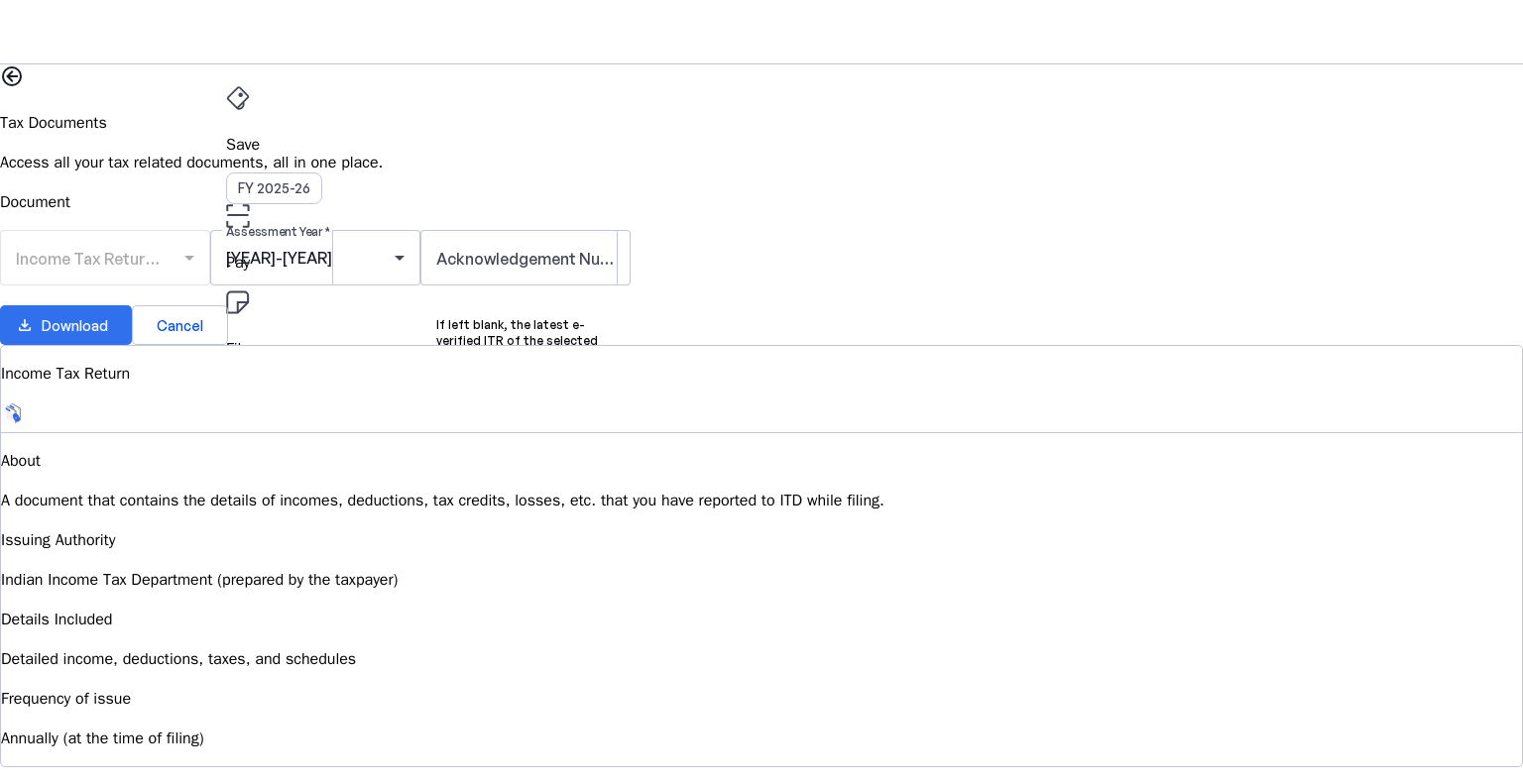 click at bounding box center [65, 325] 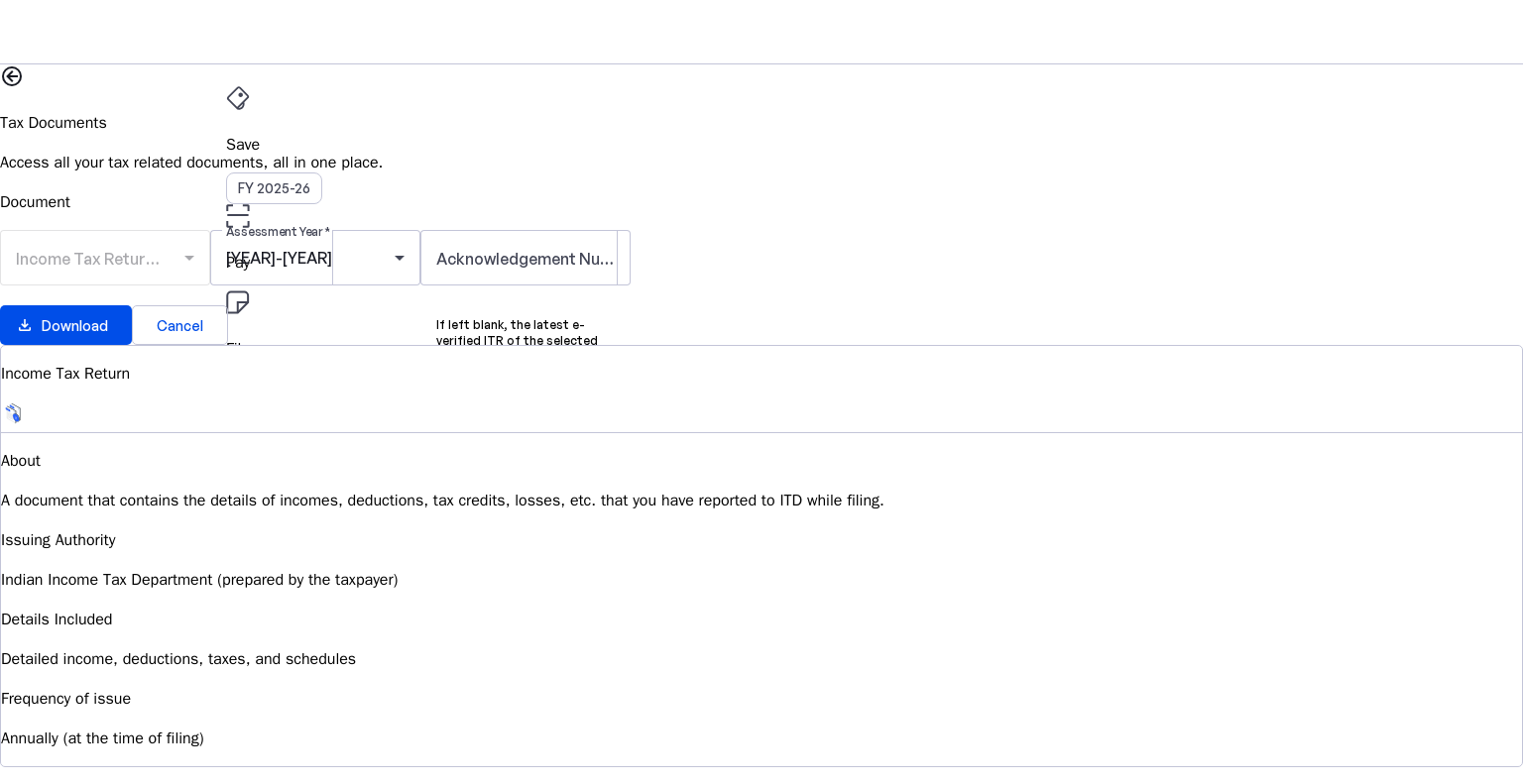 click on "Tax Documents" at bounding box center (762, 436) 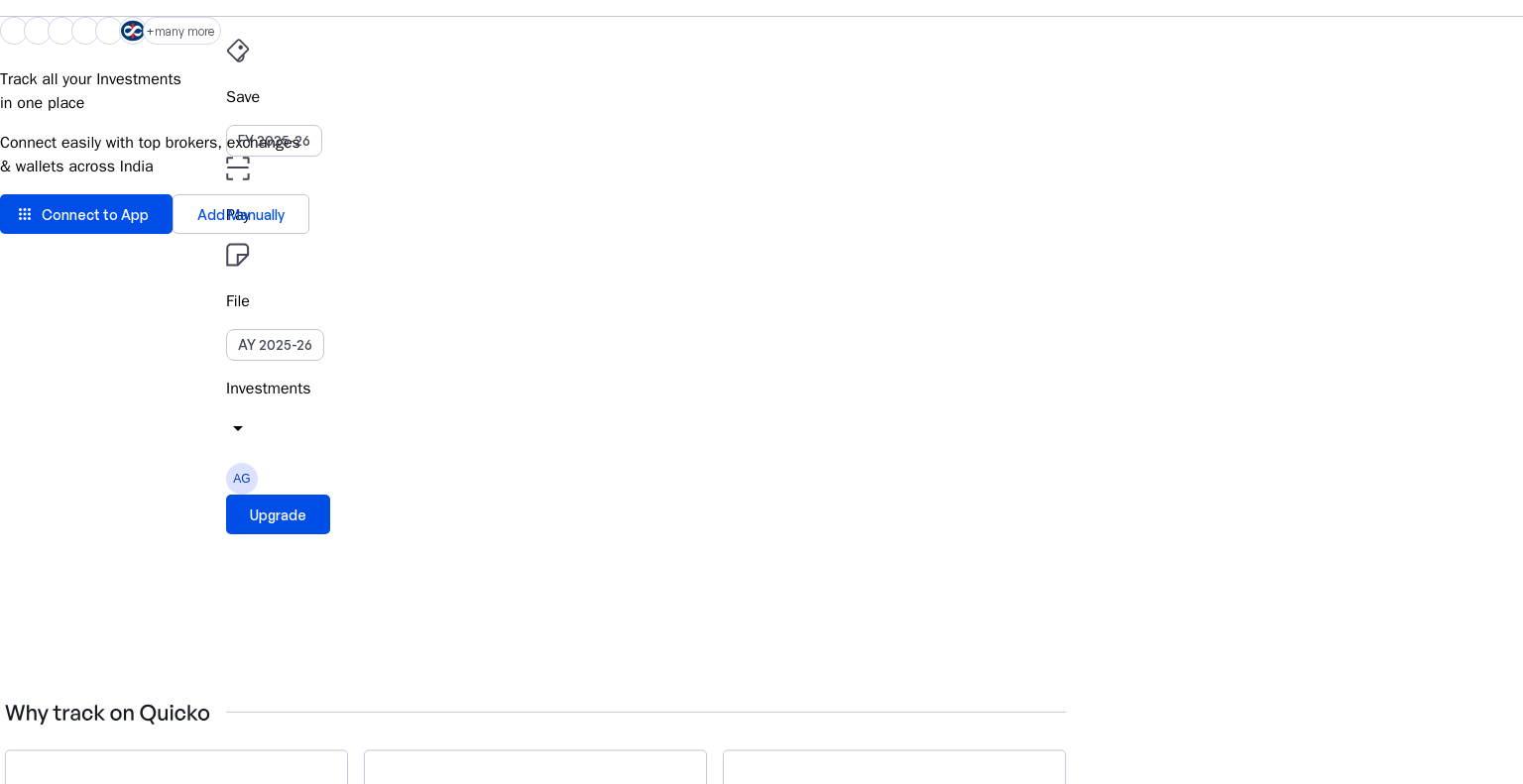scroll, scrollTop: 0, scrollLeft: 0, axis: both 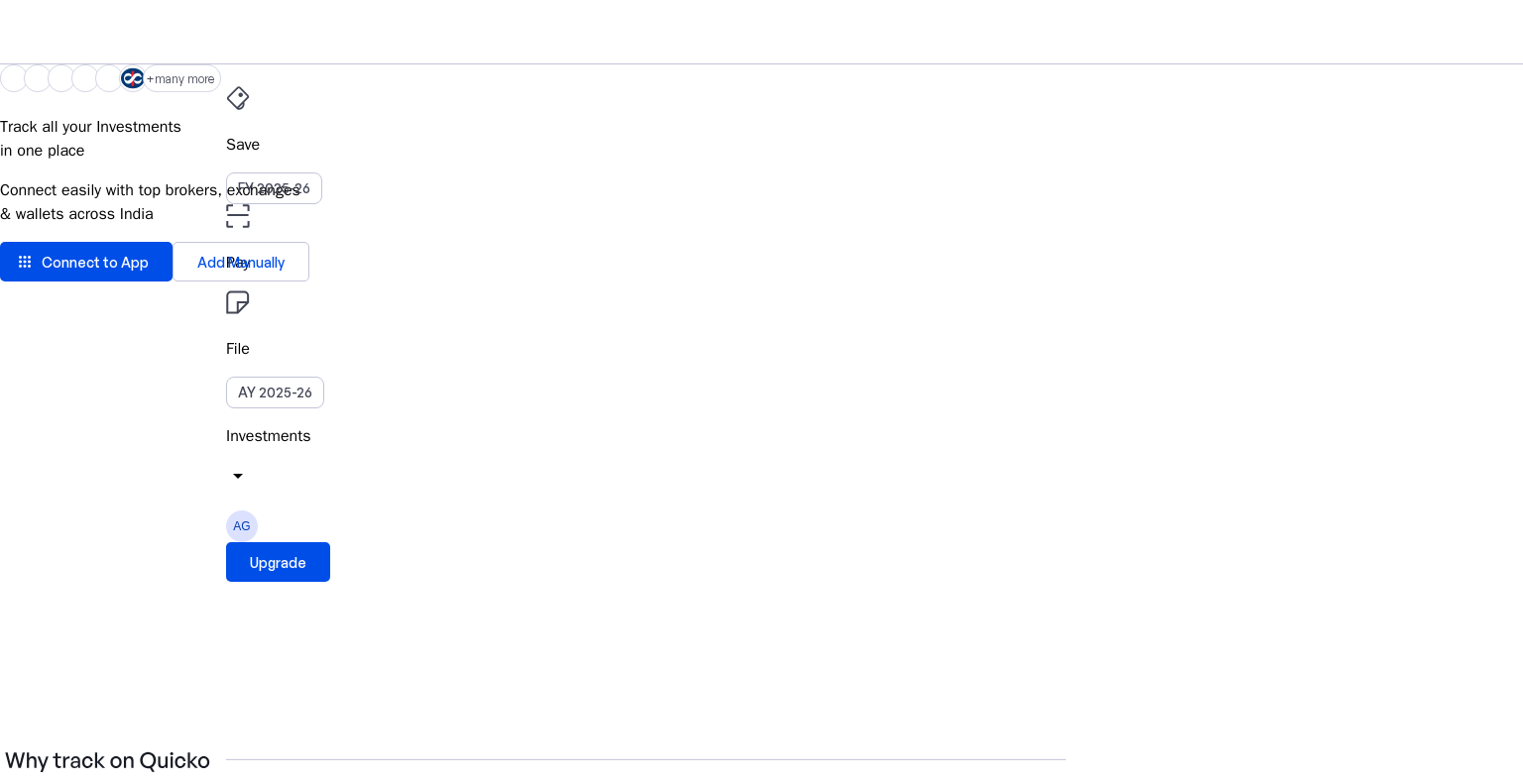 click on "AG" at bounding box center [242, 526] 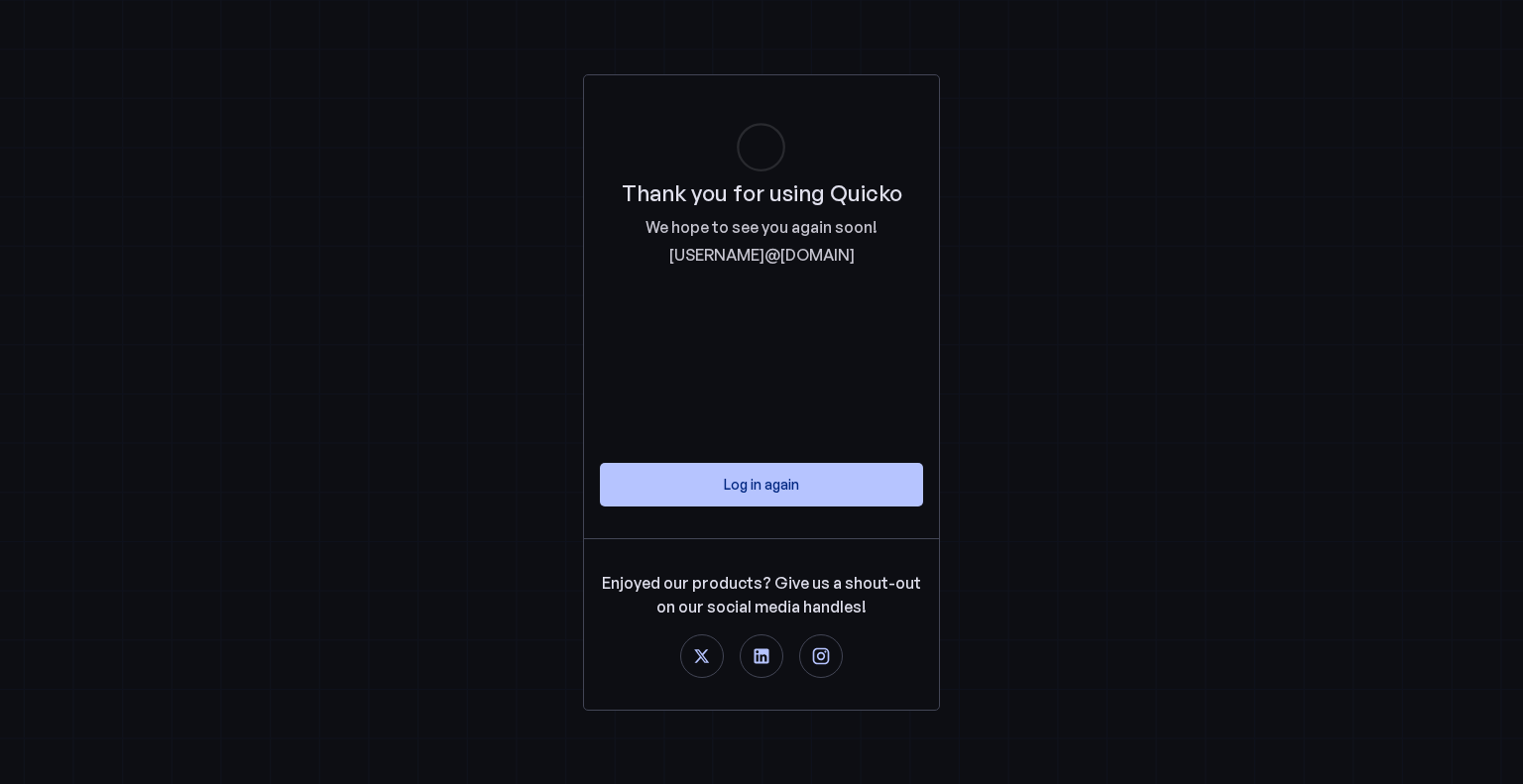 scroll, scrollTop: 0, scrollLeft: 0, axis: both 